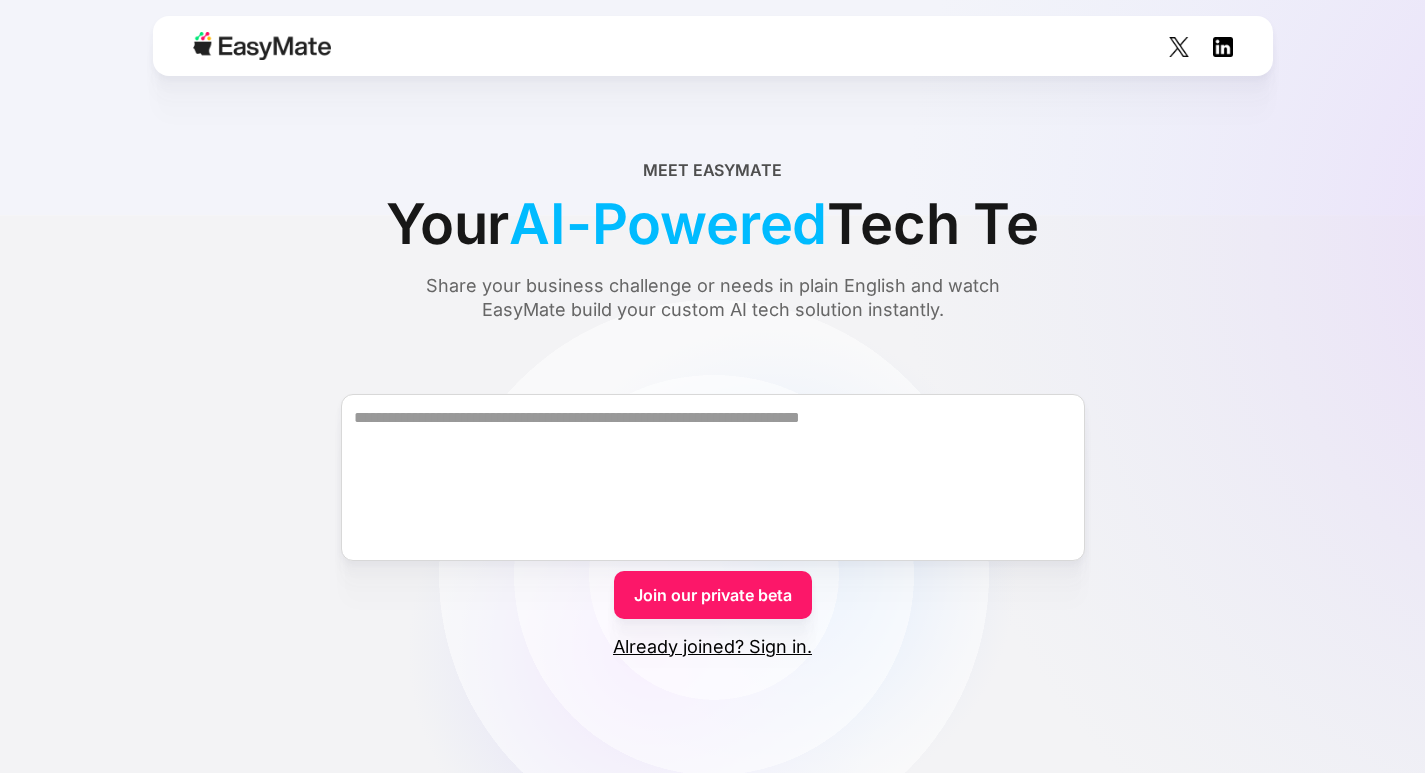 scroll, scrollTop: 0, scrollLeft: 0, axis: both 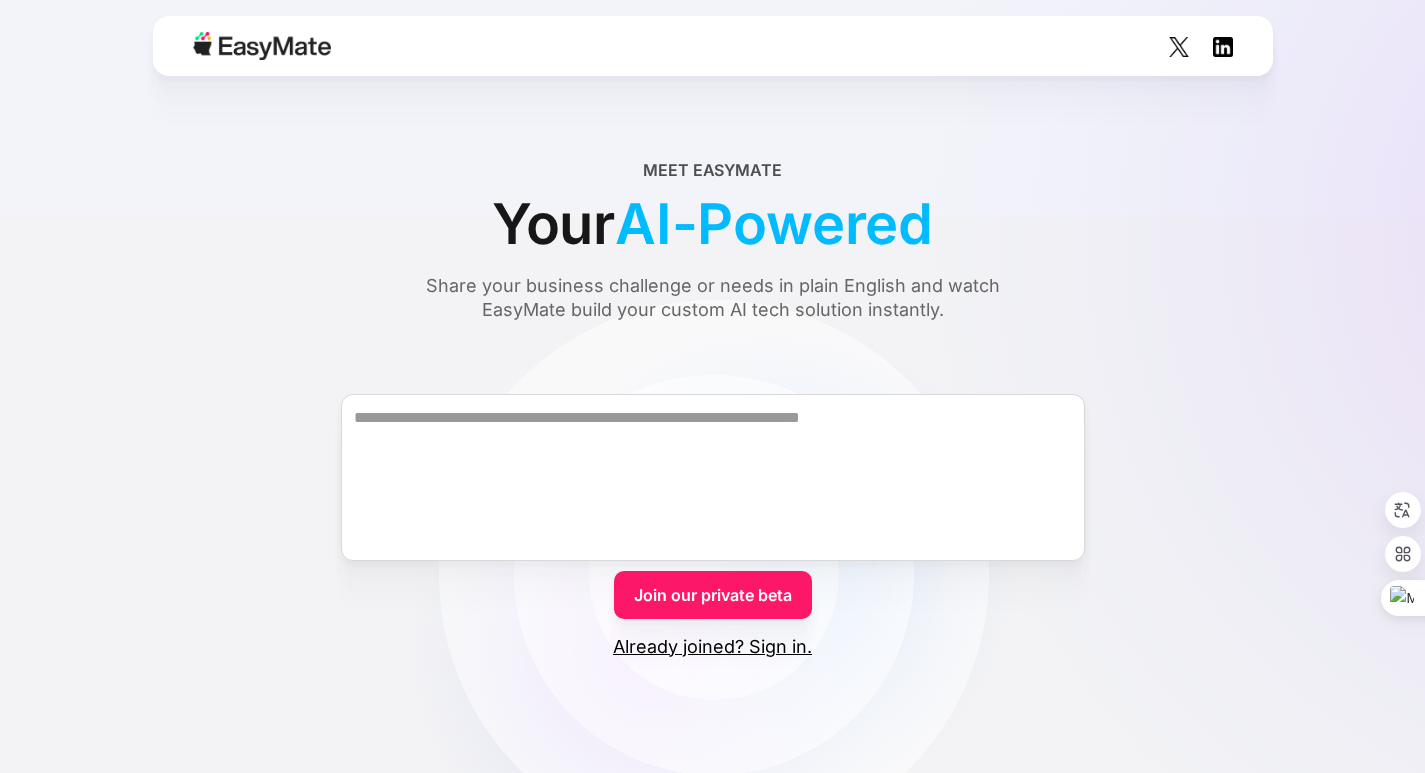click on "Already joined? Sign in." at bounding box center [712, 647] 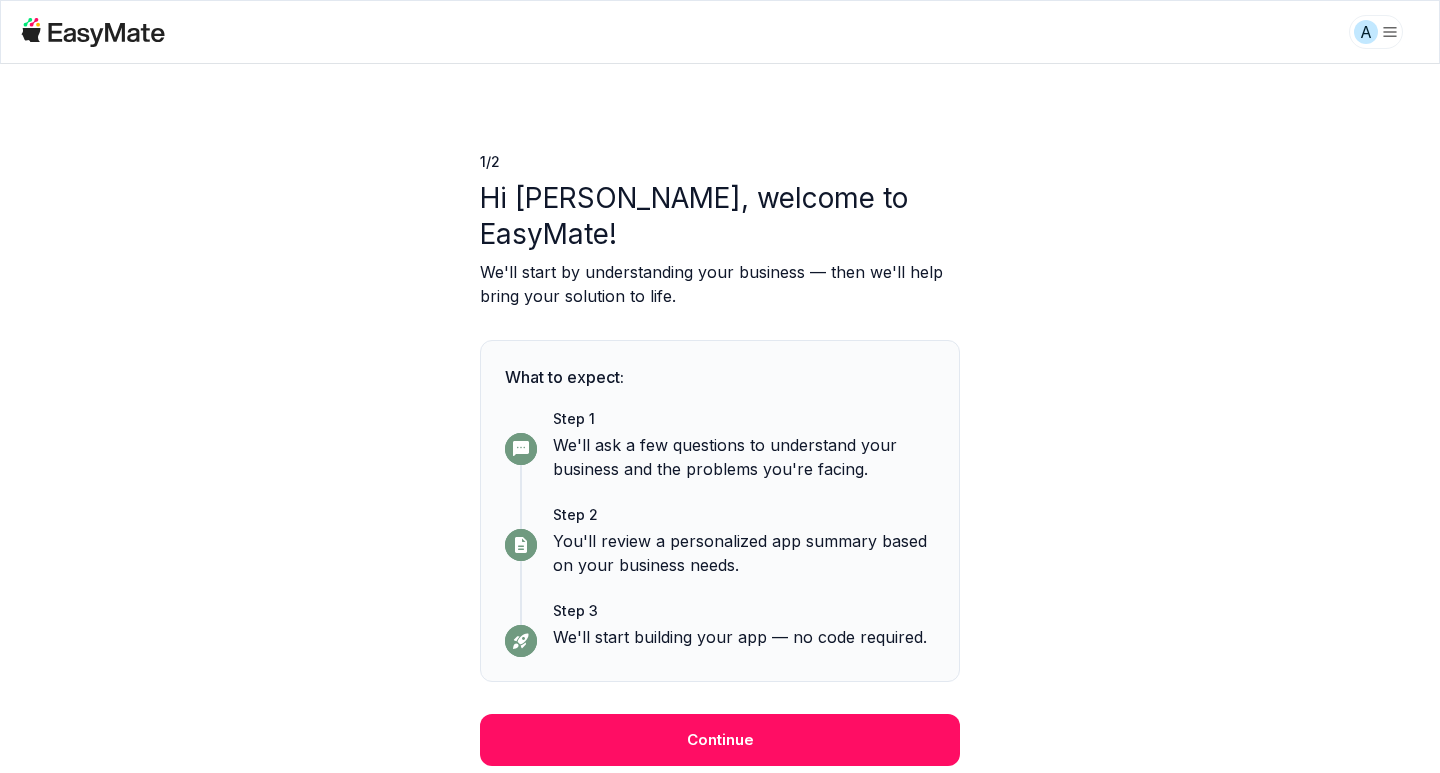 scroll, scrollTop: 0, scrollLeft: 0, axis: both 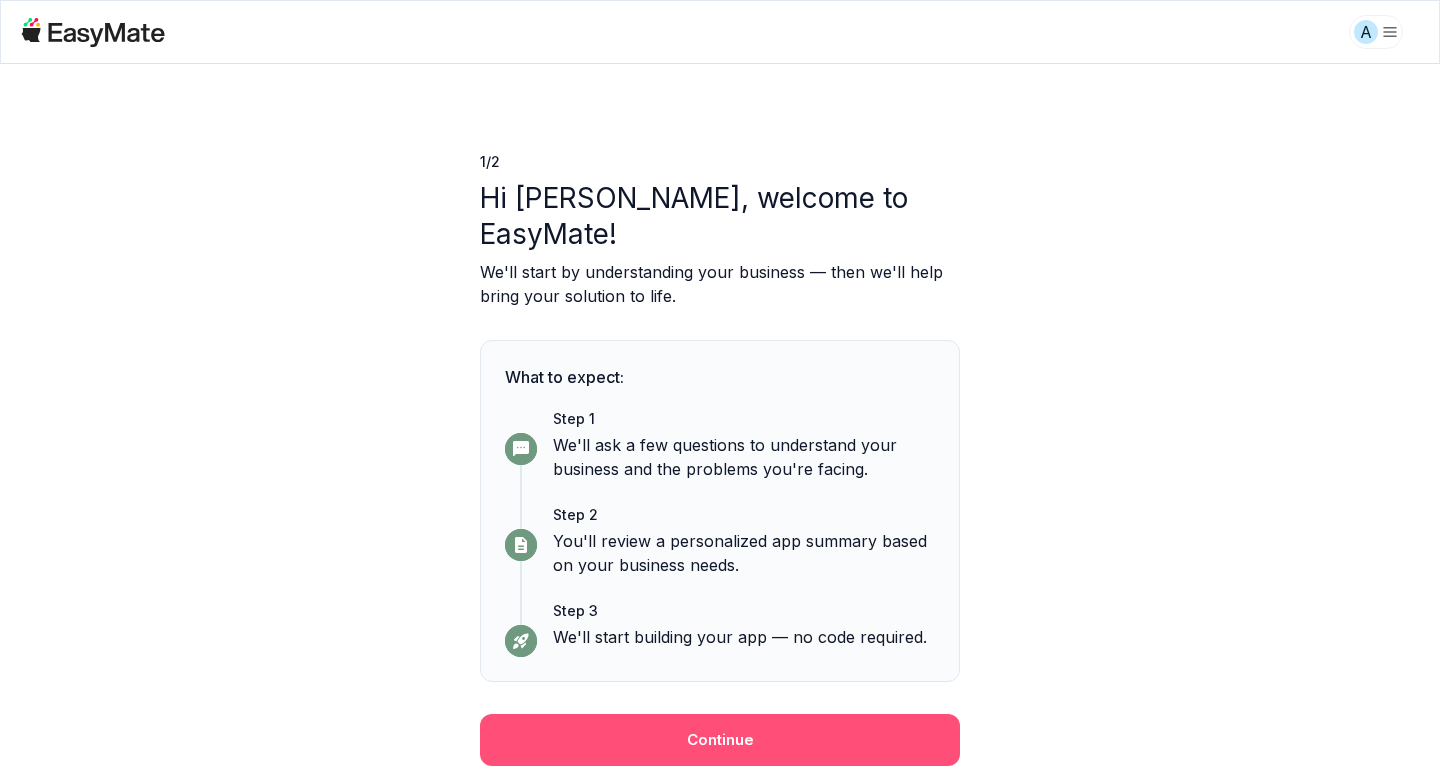 click on "Continue" at bounding box center (720, 740) 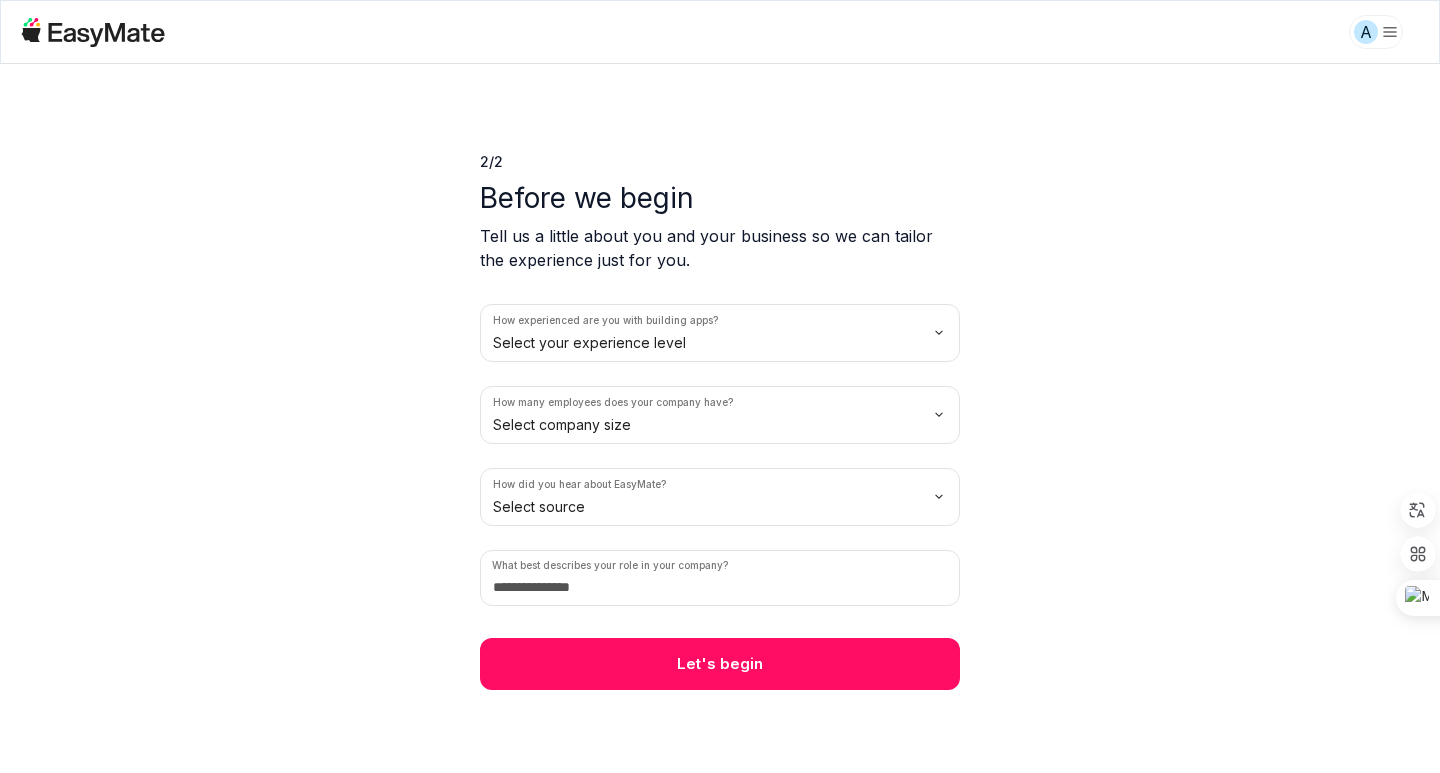 click on "A 2 / 2 Before we begin Tell us a little about you and your business so we can tailor the experience just for you. How experienced are you with building apps? Select your experience level How many employees does your company have? Select company size How did you hear about EasyMate? Select source What best describes your role in your company? Let's begin" at bounding box center [720, 386] 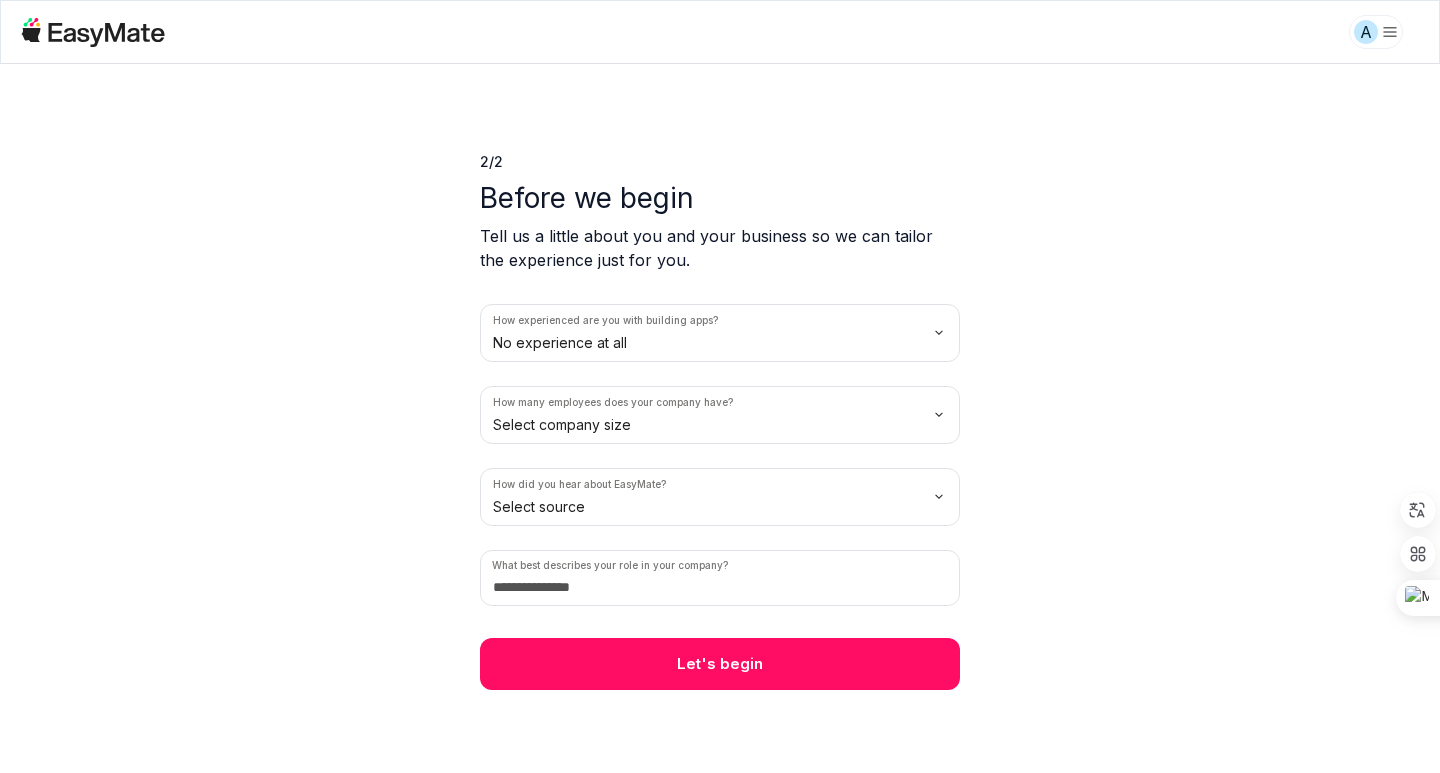 click on "A 2 / 2 Before we begin Tell us a little about you and your business so we can tailor the experience just for you. How experienced are you with building apps? No experience at all How many employees does your company have? Select company size How did you hear about EasyMate? Select source What best describes your role in your company? Let's begin" at bounding box center (720, 386) 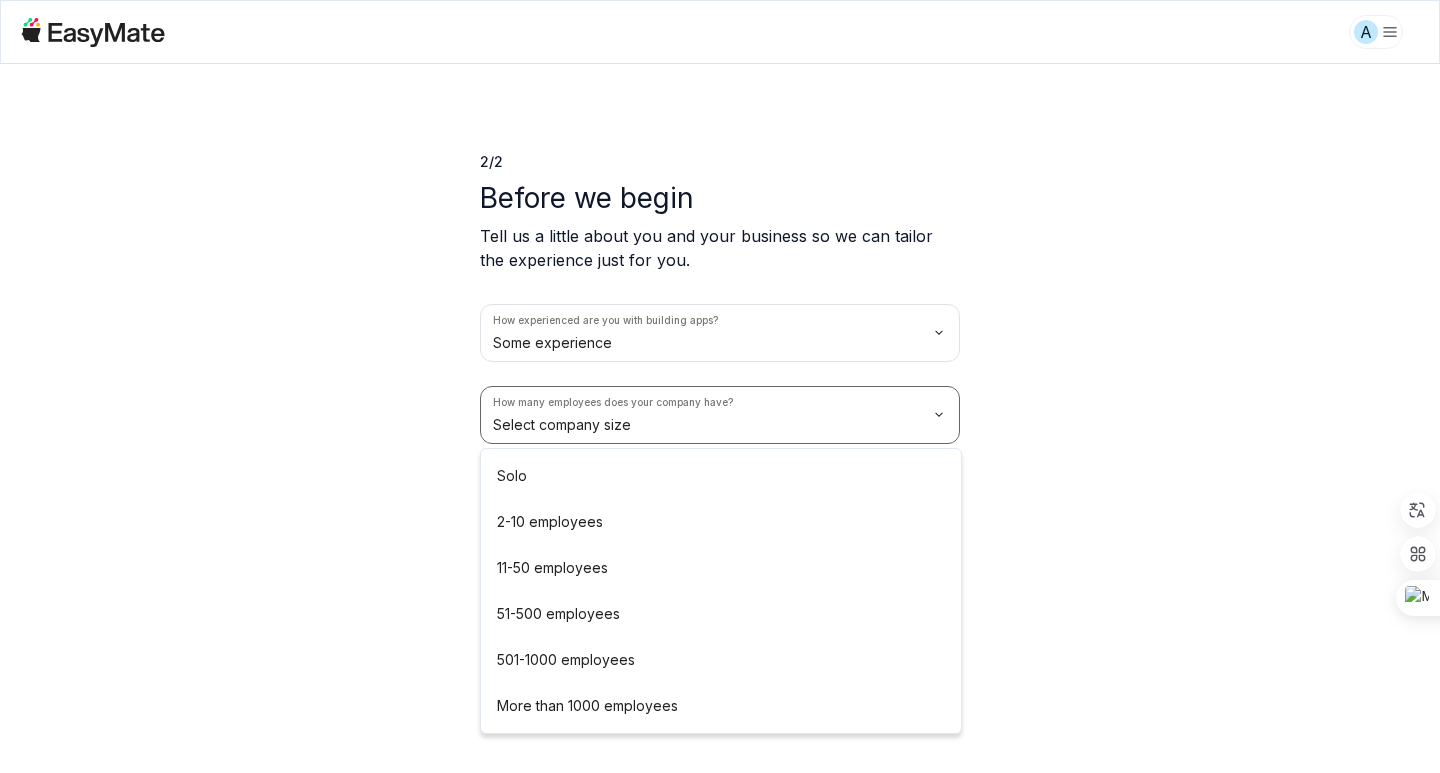 click on "A 2 / 2 Before we begin Tell us a little about you and your business so we can tailor the experience just for you. How experienced are you with building apps? Some experience How many employees does your company have? Select company size How did you hear about EasyMate? Select source What best describes your role in your company? Let's begin
Solo 2-10 employees 11-50 employees 51-500 employees 501-1000 employees More than 1000 employees" at bounding box center (720, 386) 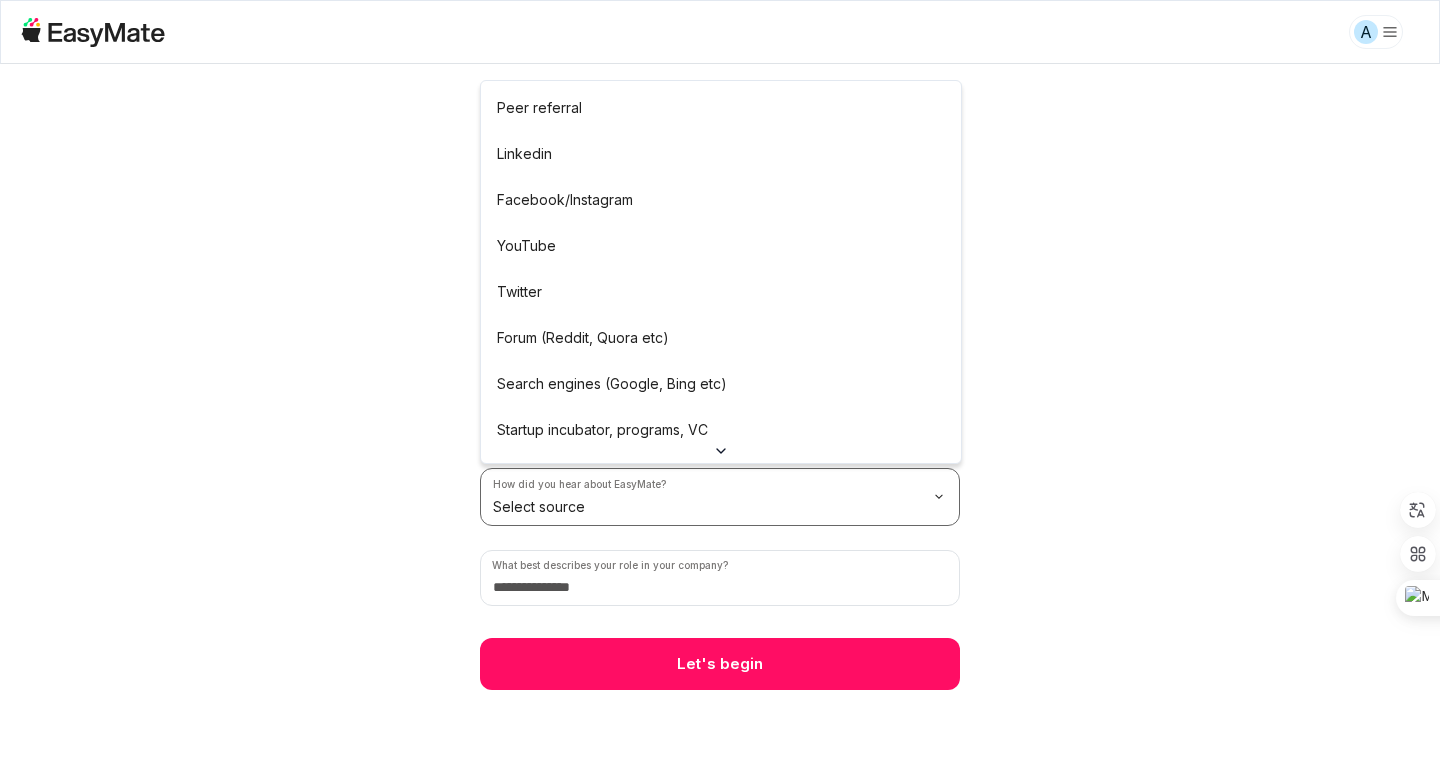 click on "A 2 / 2 Before we begin Tell us a little about you and your business so we can tailor the experience just for you. How experienced are you with building apps? Some experience How many employees does your company have? 2-10 employees How did you hear about EasyMate? Select source What best describes your role in your company? Let's begin
Peer referral Linkedin Facebook/Instagram YouTube Twitter Forum (Reddit, Quora etc) Search engines (Google, Bing etc) Startup incubator, programs, VC Podcast Press or news outlet Other" at bounding box center [720, 386] 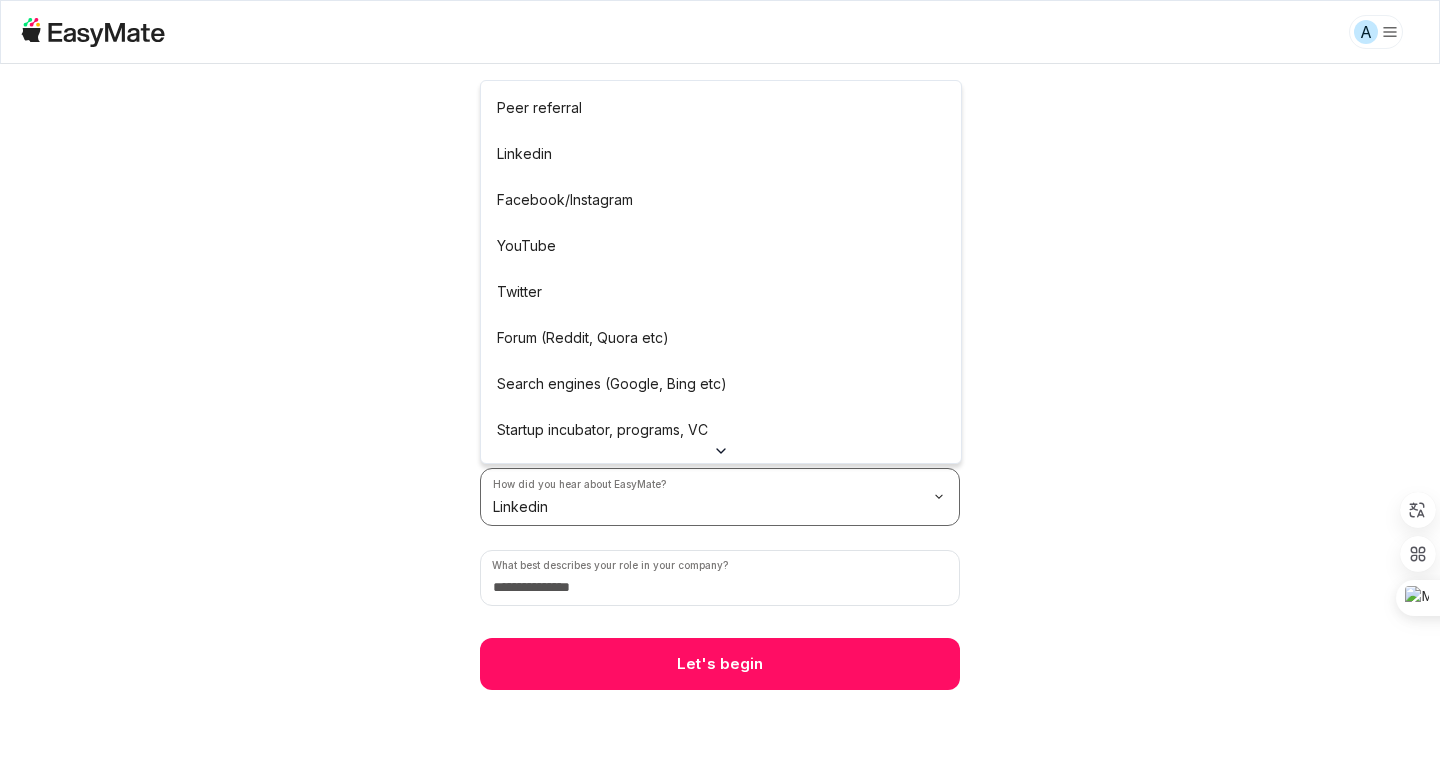 click on "A 2 / 2 Before we begin Tell us a little about you and your business so we can tailor the experience just for you. How experienced are you with building apps? Some experience How many employees does your company have? 2-10 employees How did you hear about EasyMate? Linkedin What best describes your role in your company? Let's begin
Peer referral Linkedin Facebook/Instagram YouTube Twitter Forum (Reddit, Quora etc) Search engines (Google, Bing etc) Startup incubator, programs, VC Podcast Press or news outlet Other" at bounding box center [720, 386] 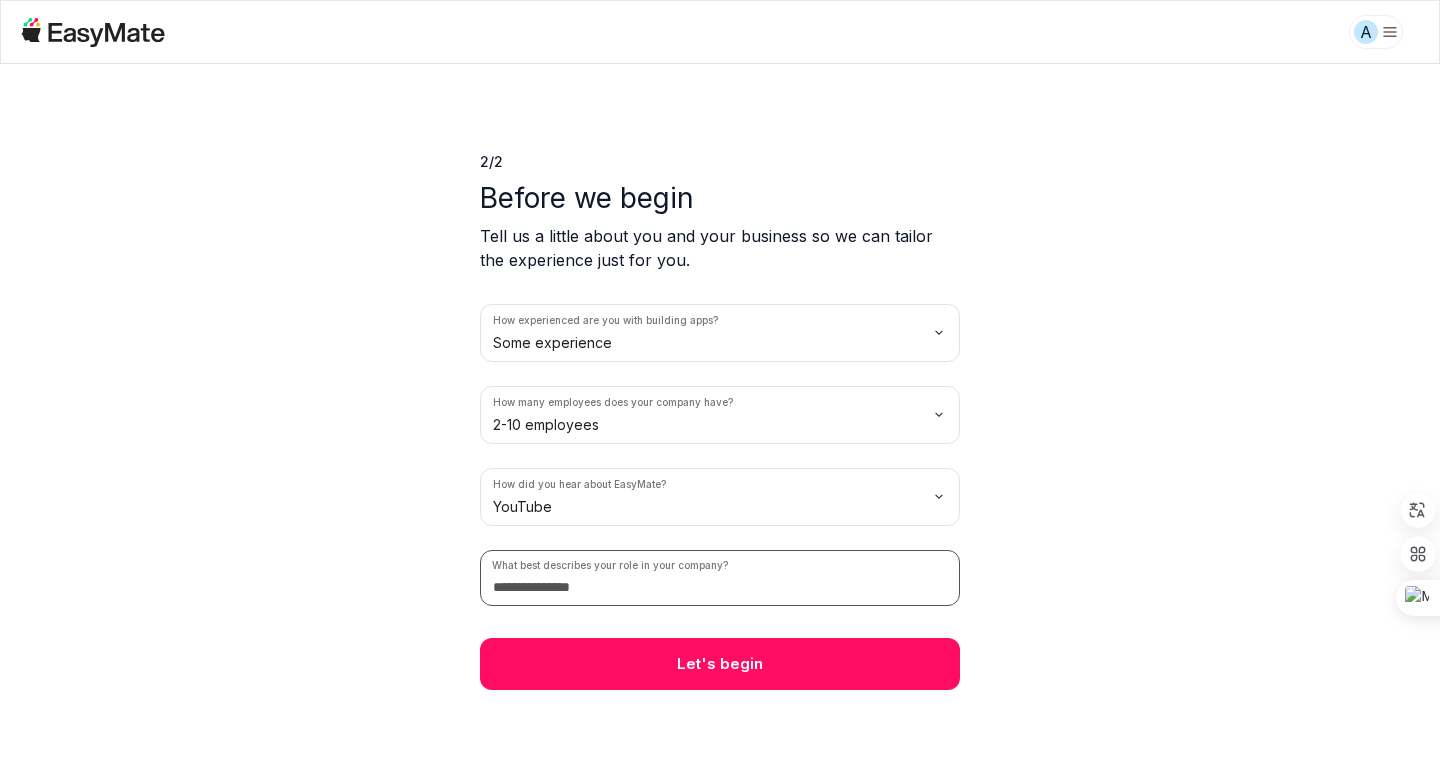 click at bounding box center (720, 578) 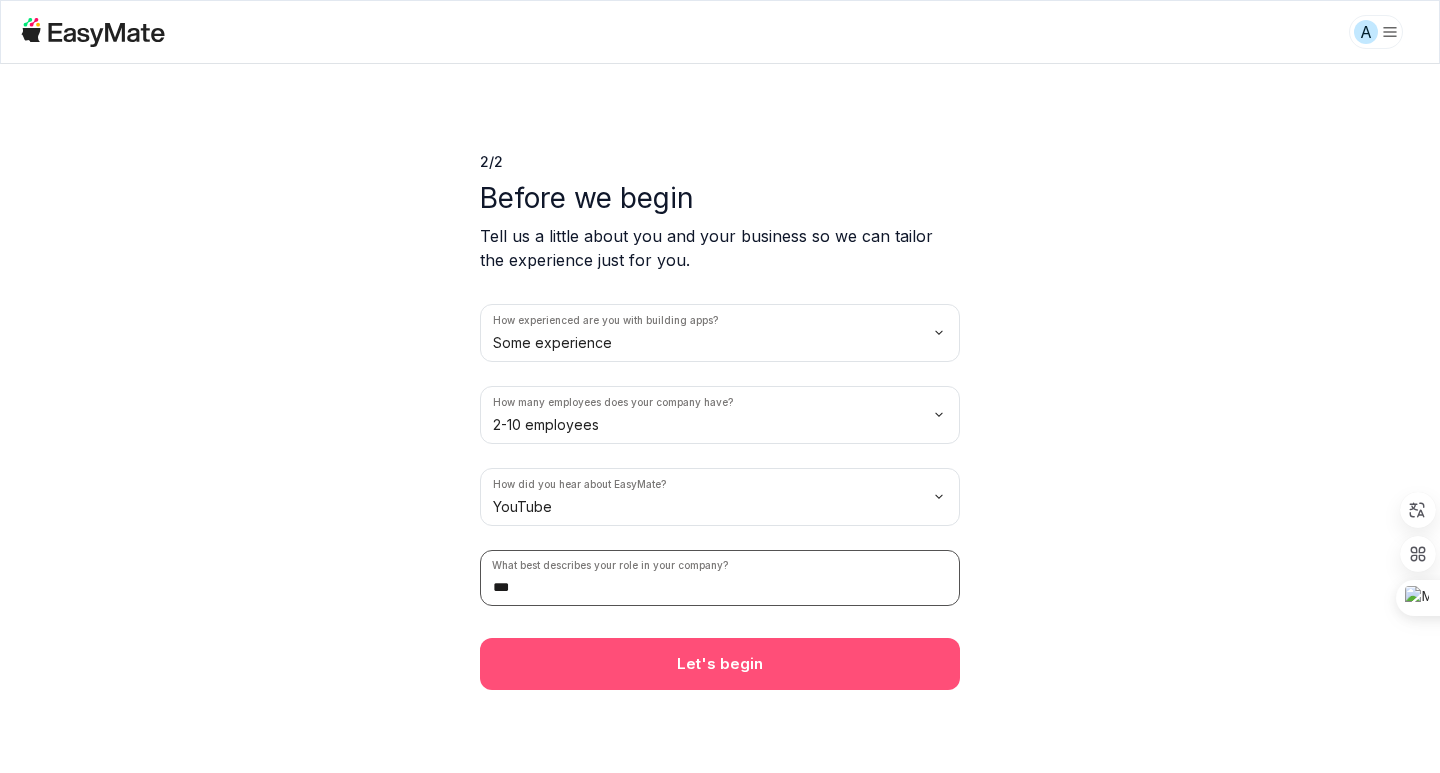 type on "***" 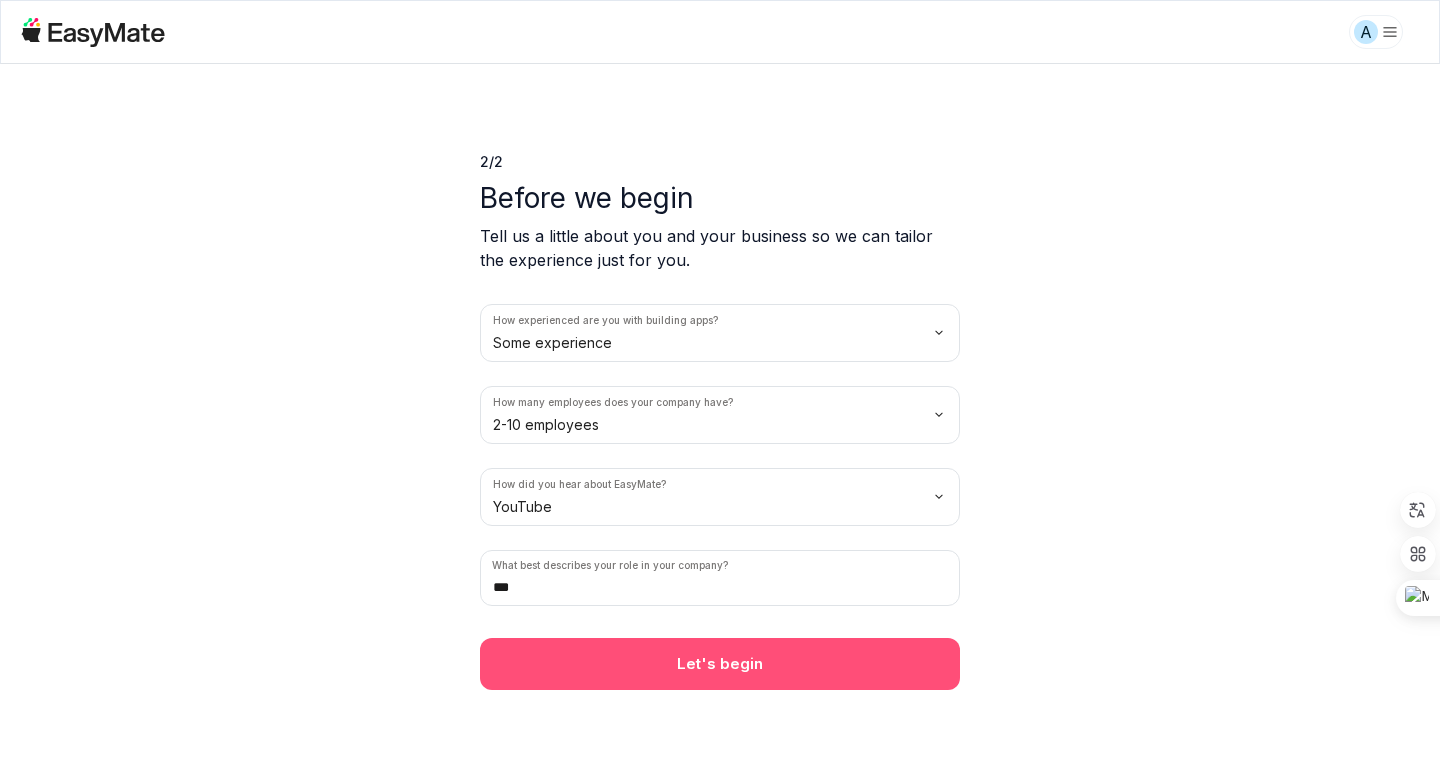 click on "Let's begin" at bounding box center (720, 664) 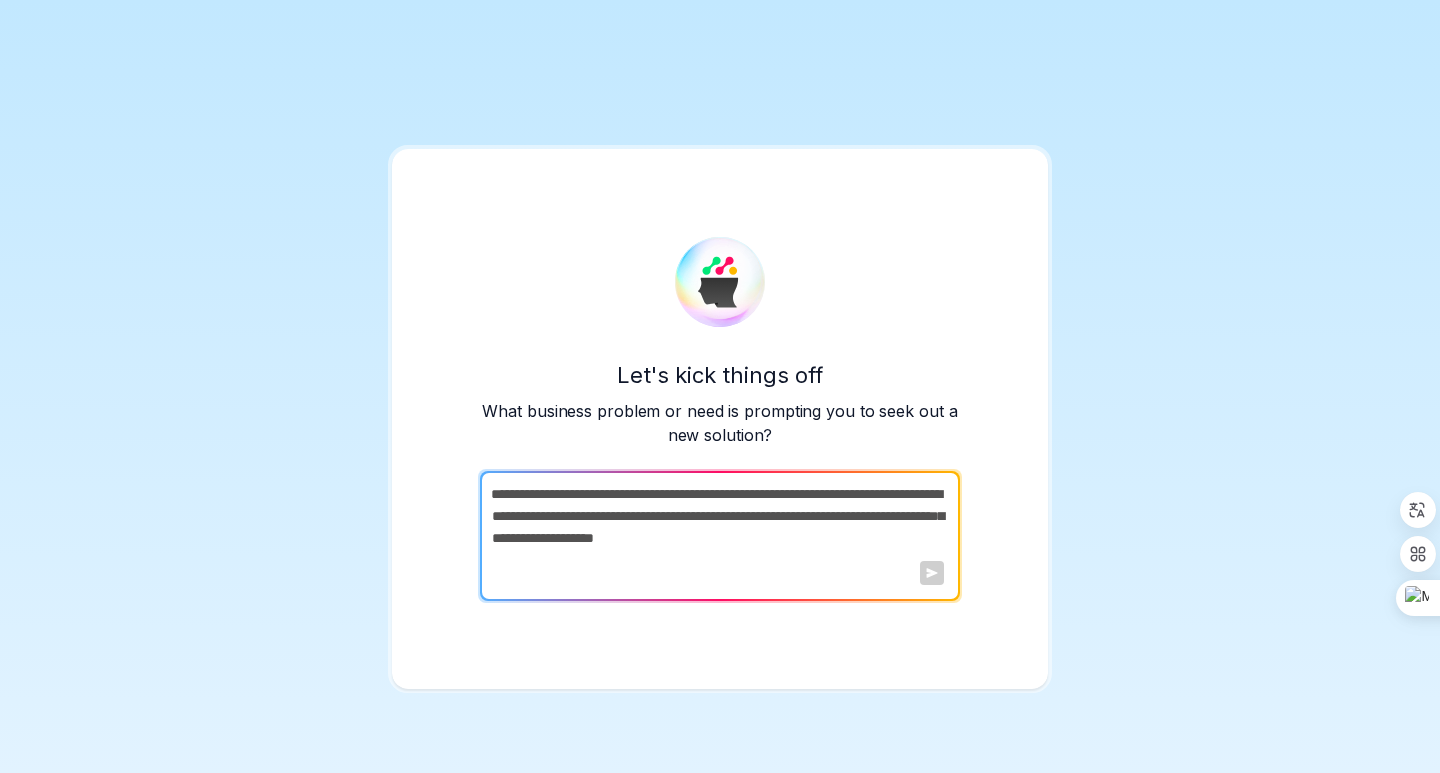 click on "Let's kick things off" at bounding box center [720, 375] 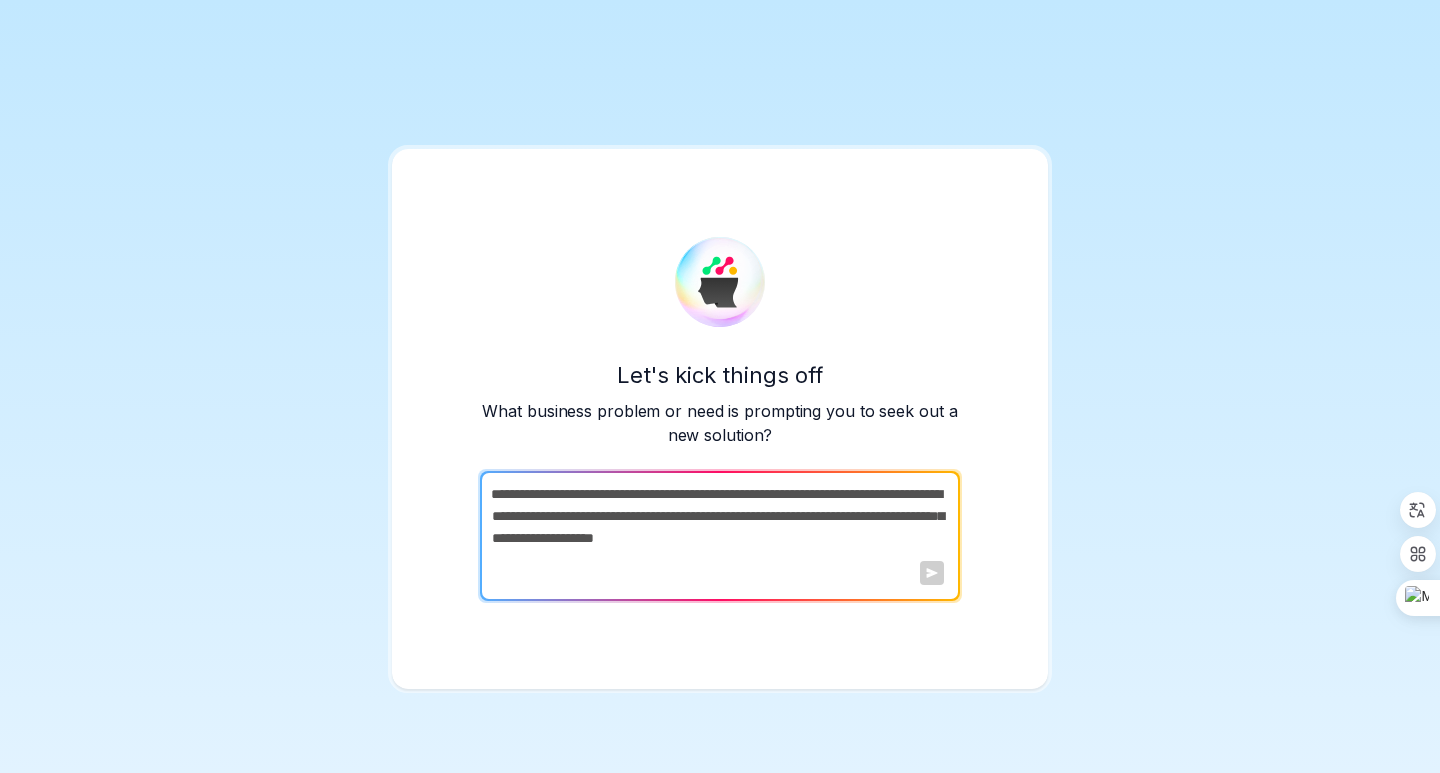 click at bounding box center [718, 536] 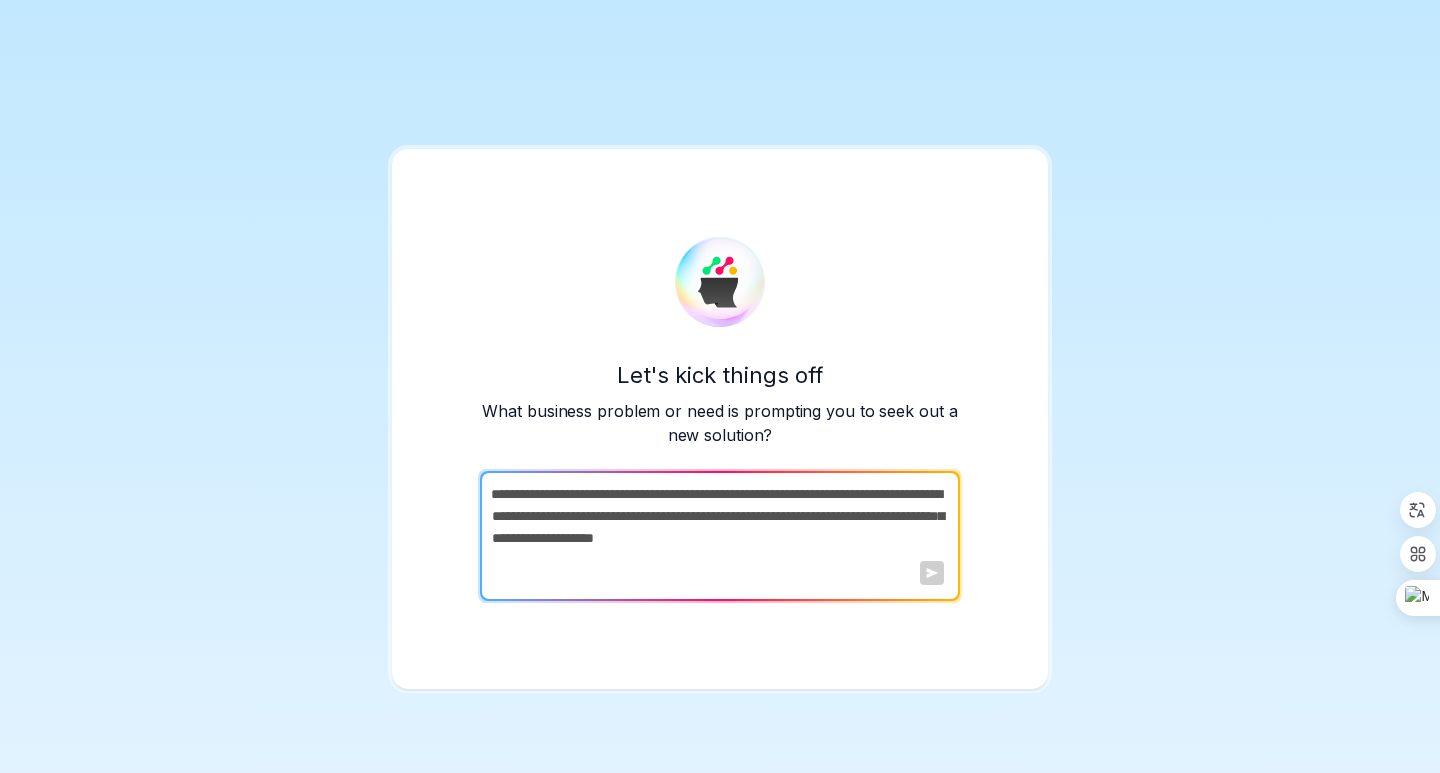 click at bounding box center (718, 536) 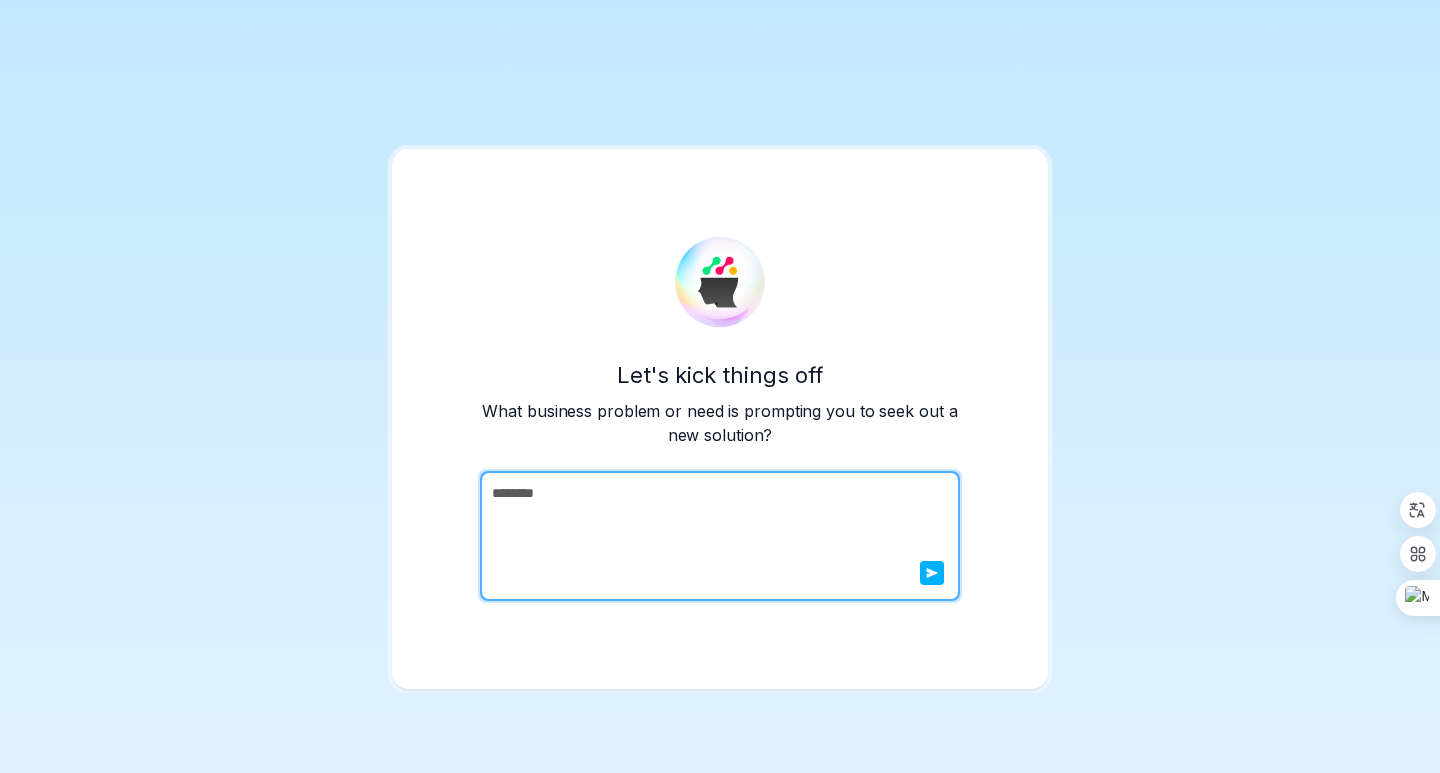 type on "*******" 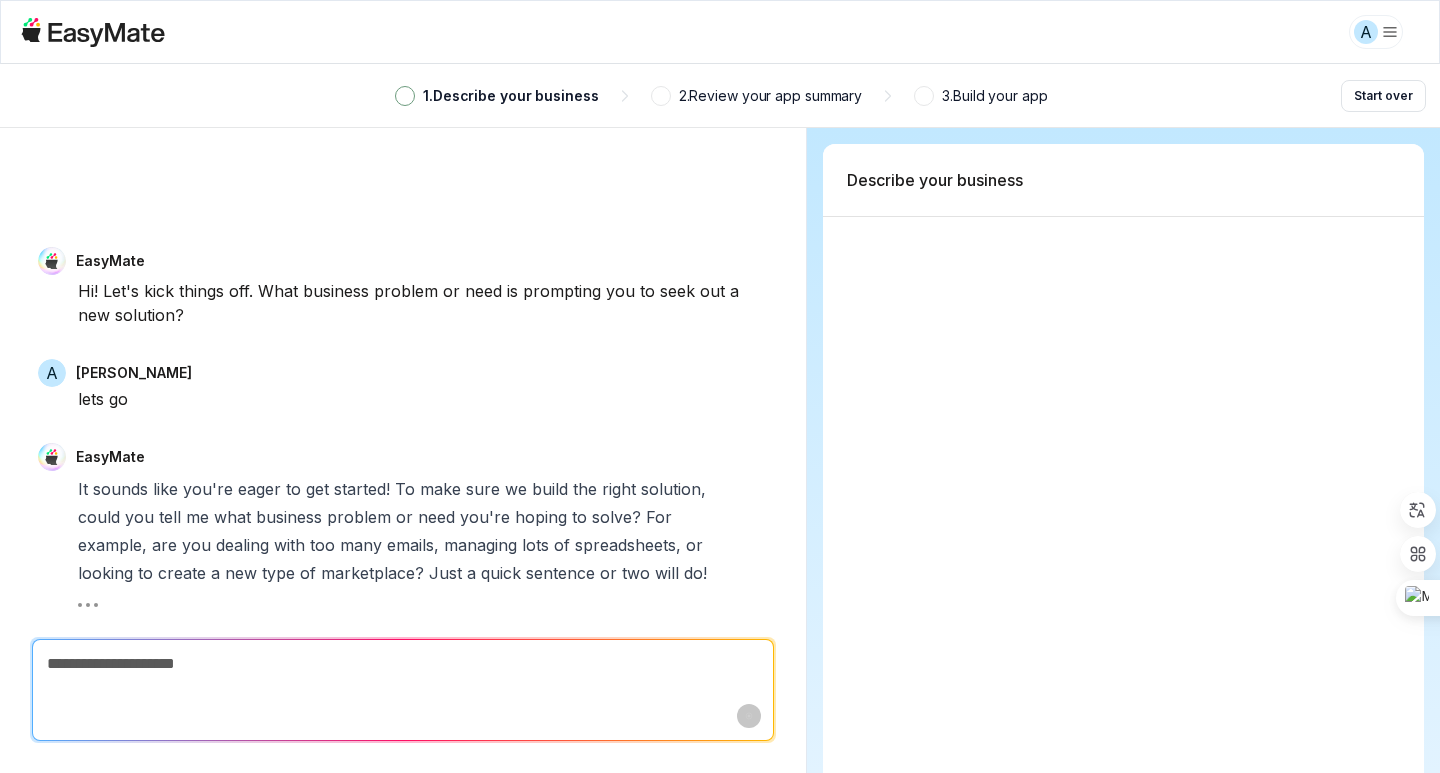 type on "*" 